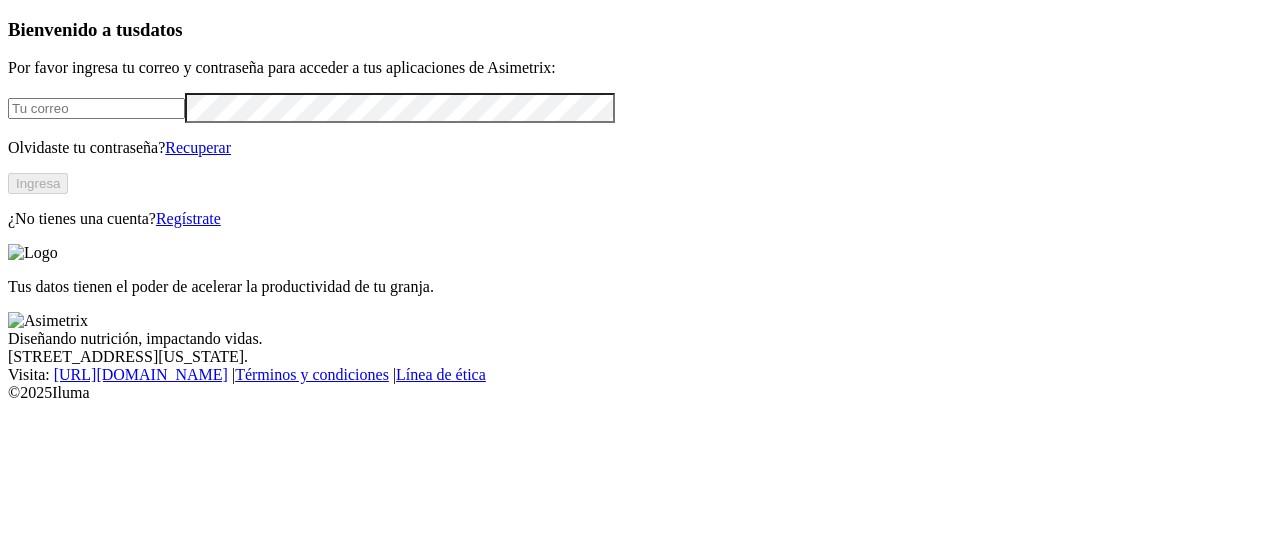 scroll, scrollTop: 0, scrollLeft: 0, axis: both 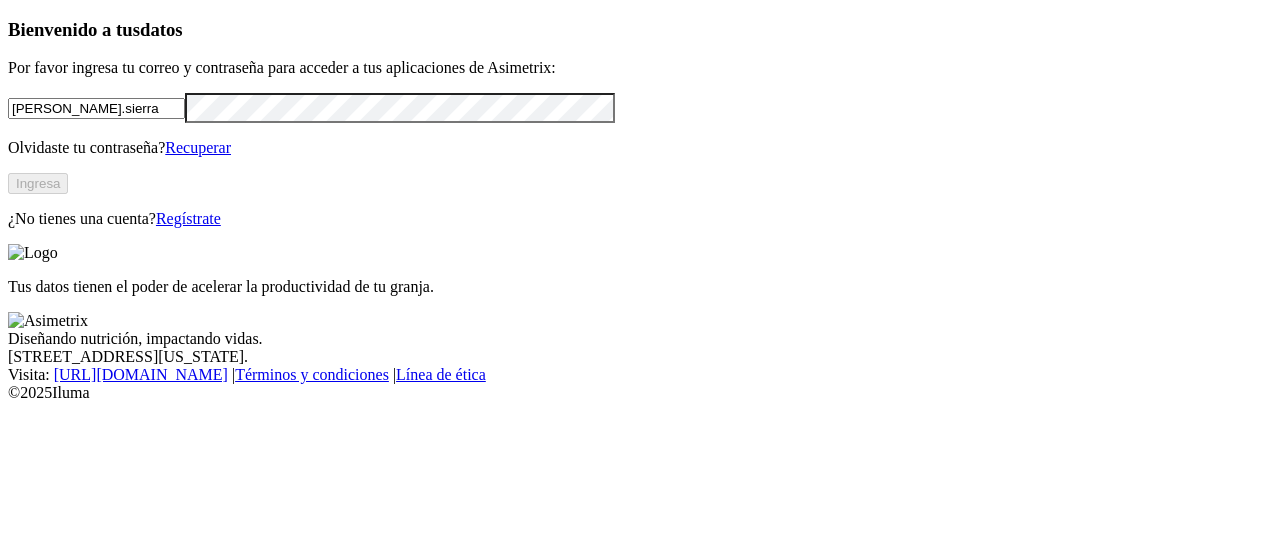 type on "[PERSON_NAME].sierra" 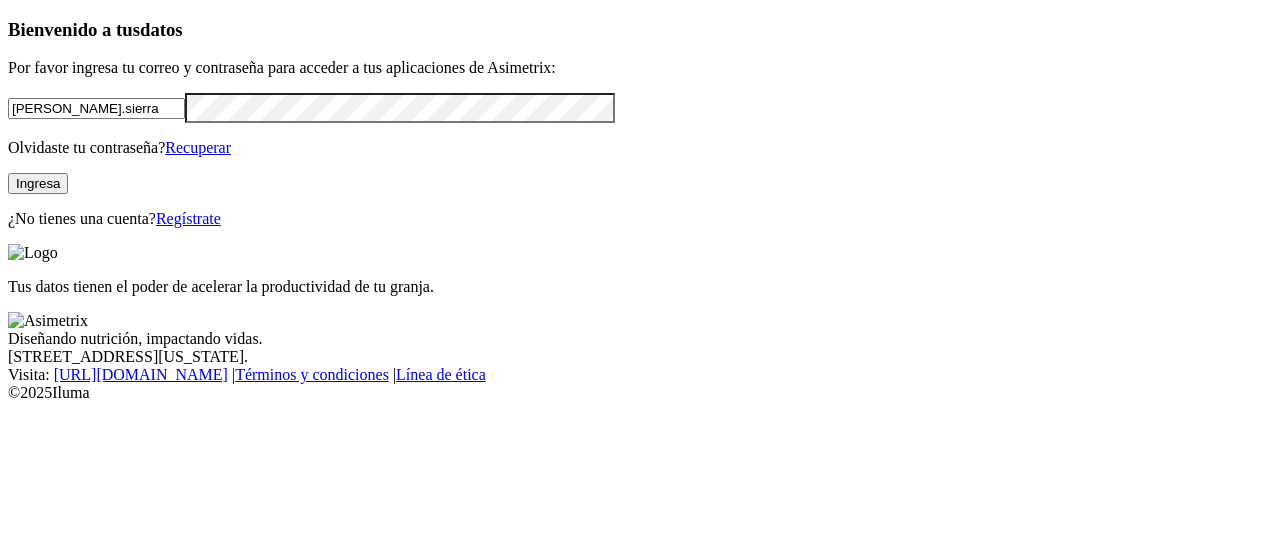 click on "Ingresa" at bounding box center [38, 183] 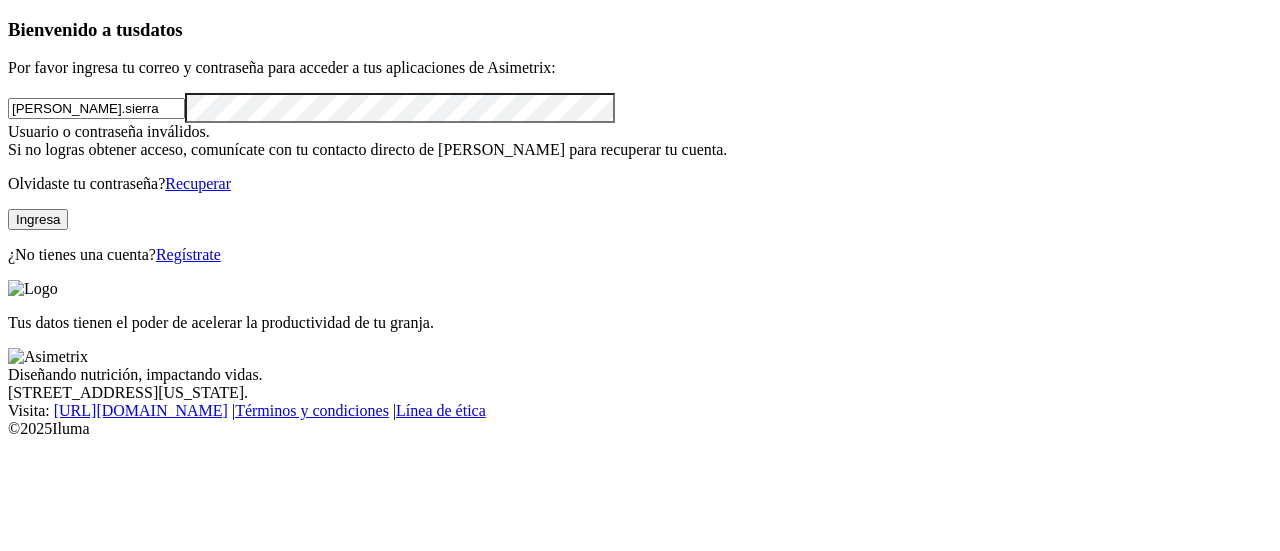 click on "Regístrate" at bounding box center [188, 254] 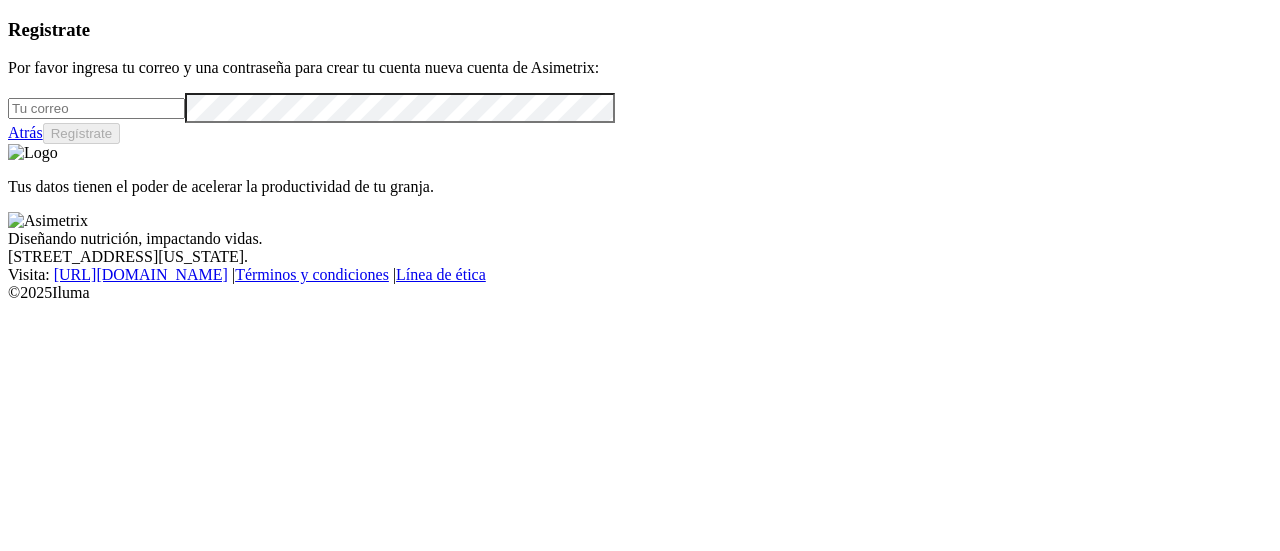 click at bounding box center [96, 108] 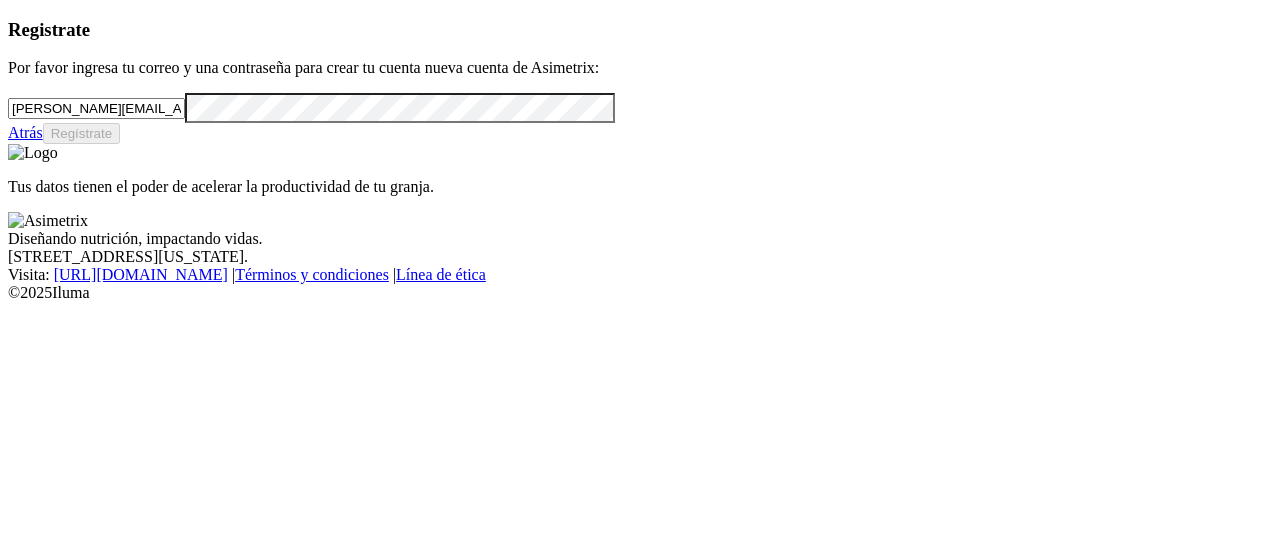 type on "[PERSON_NAME][EMAIL_ADDRESS][DOMAIN_NAME]" 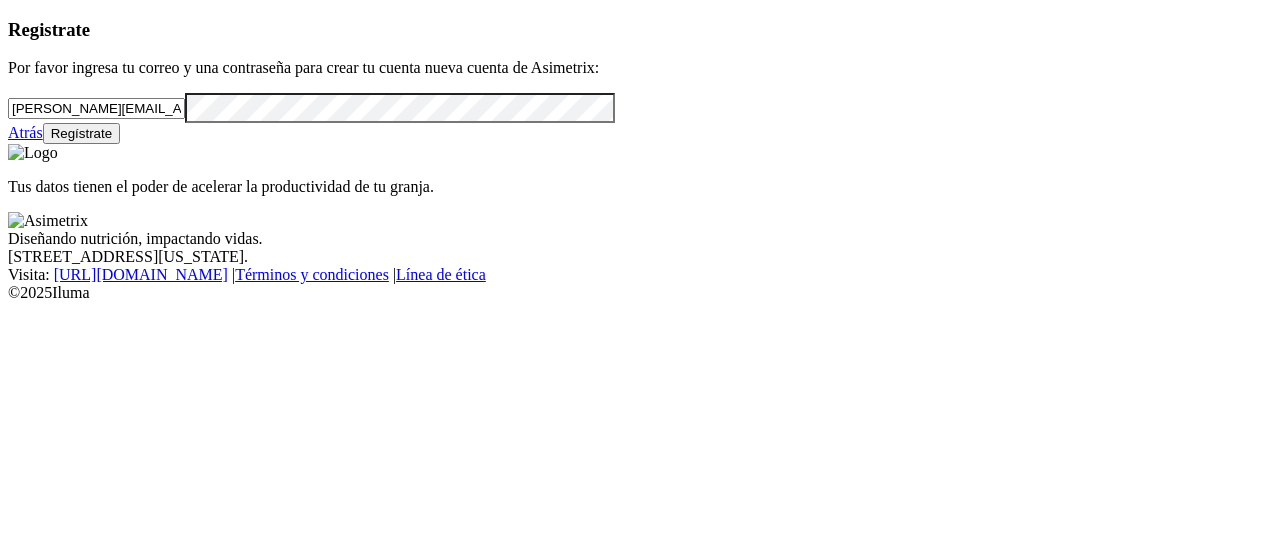 click on "Regístrate" at bounding box center (82, 133) 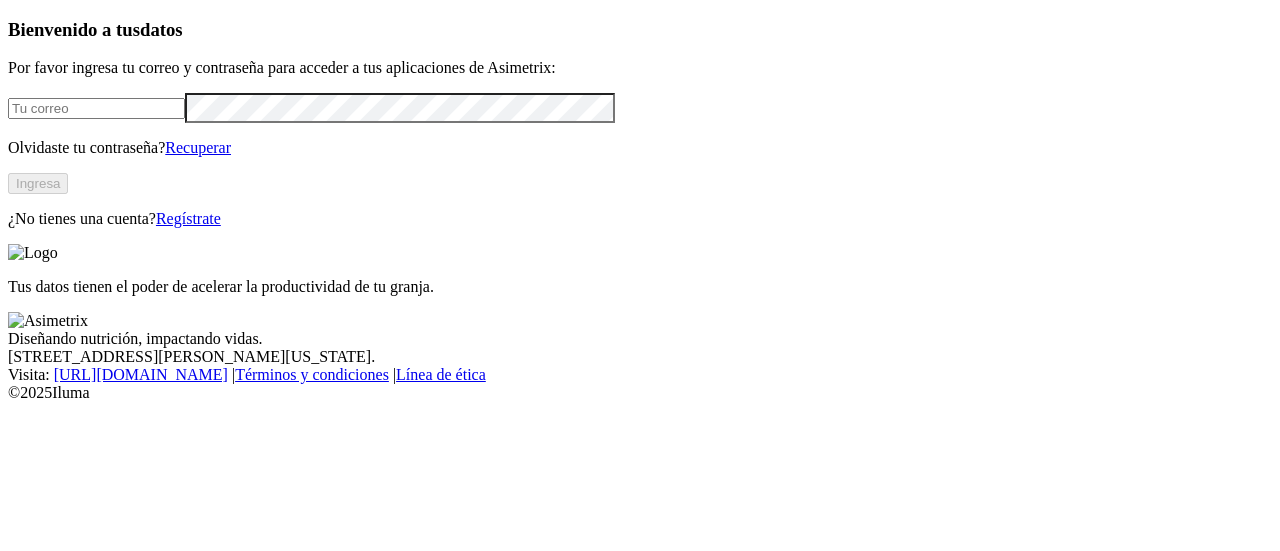 scroll, scrollTop: 0, scrollLeft: 0, axis: both 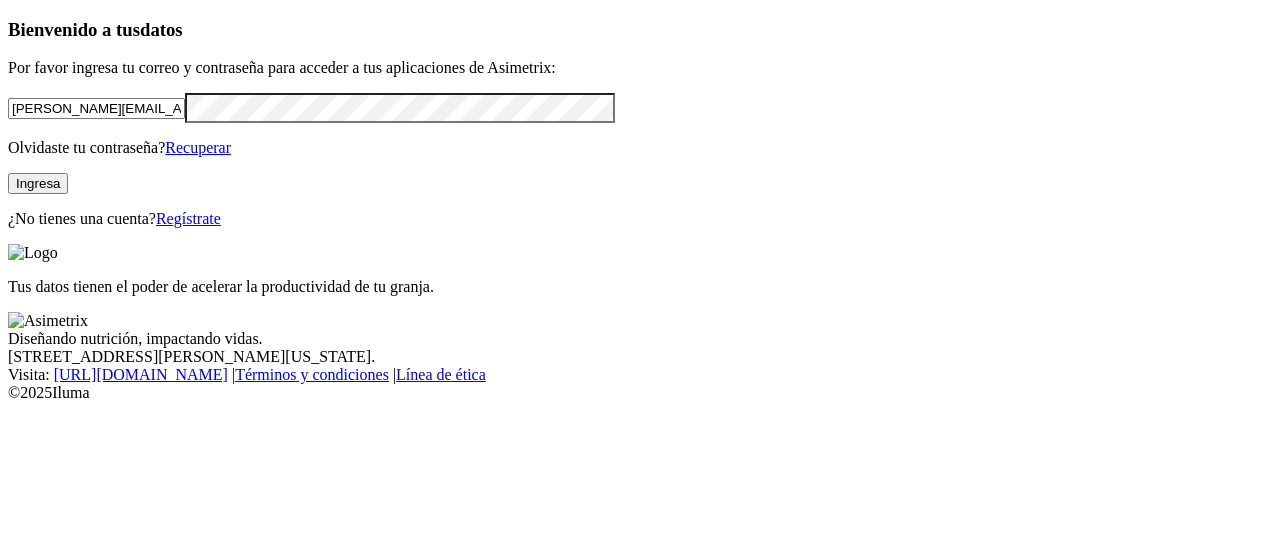 click on "Ingresa" at bounding box center [38, 183] 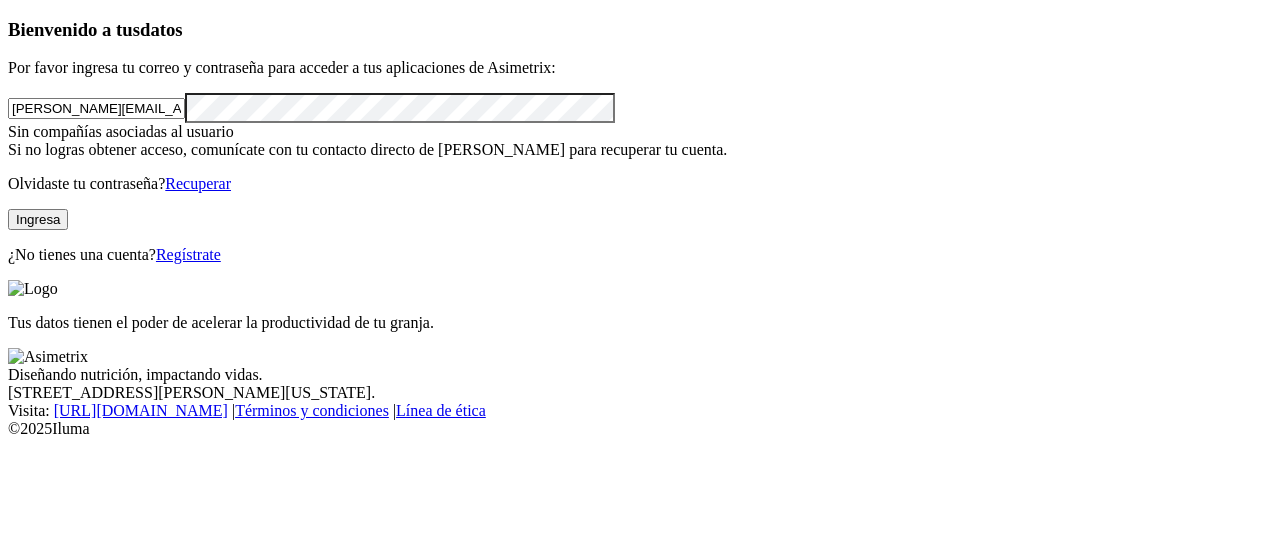 click on "Ingresa" at bounding box center [38, 219] 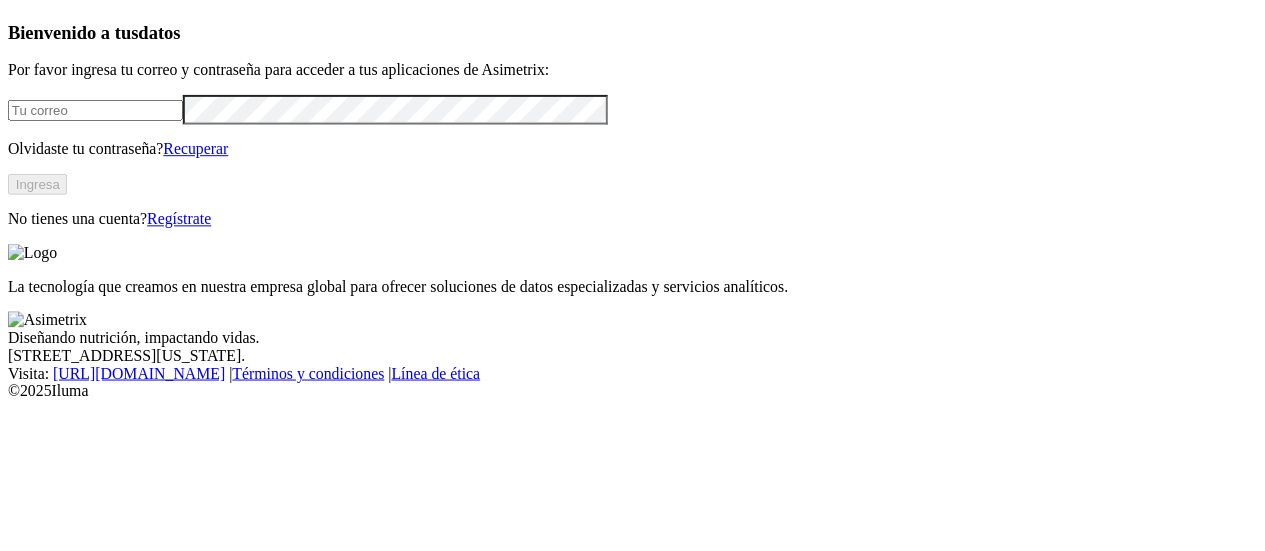 scroll, scrollTop: 0, scrollLeft: 0, axis: both 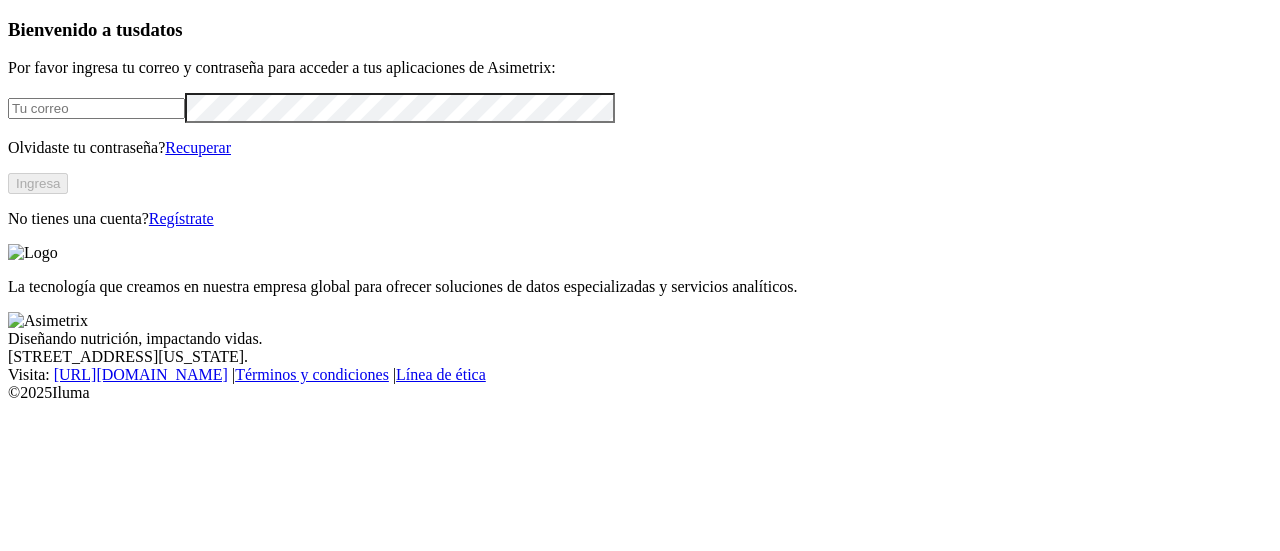 click at bounding box center [96, 108] 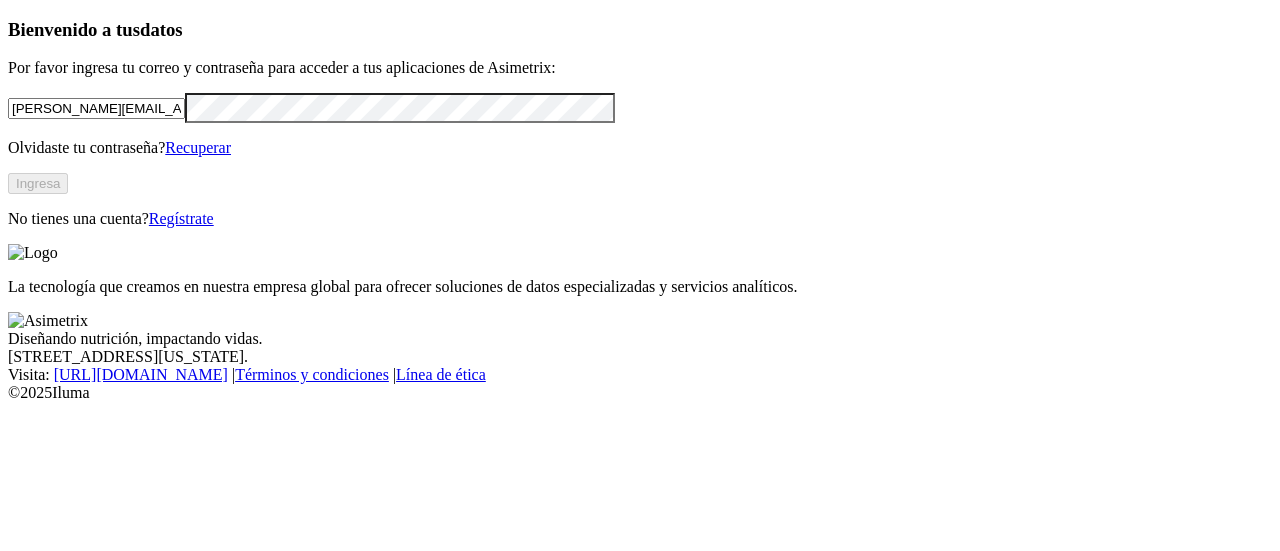 click on "[PERSON_NAME][EMAIL_ADDRESS][DOMAIN_NAME]" at bounding box center [640, 107] 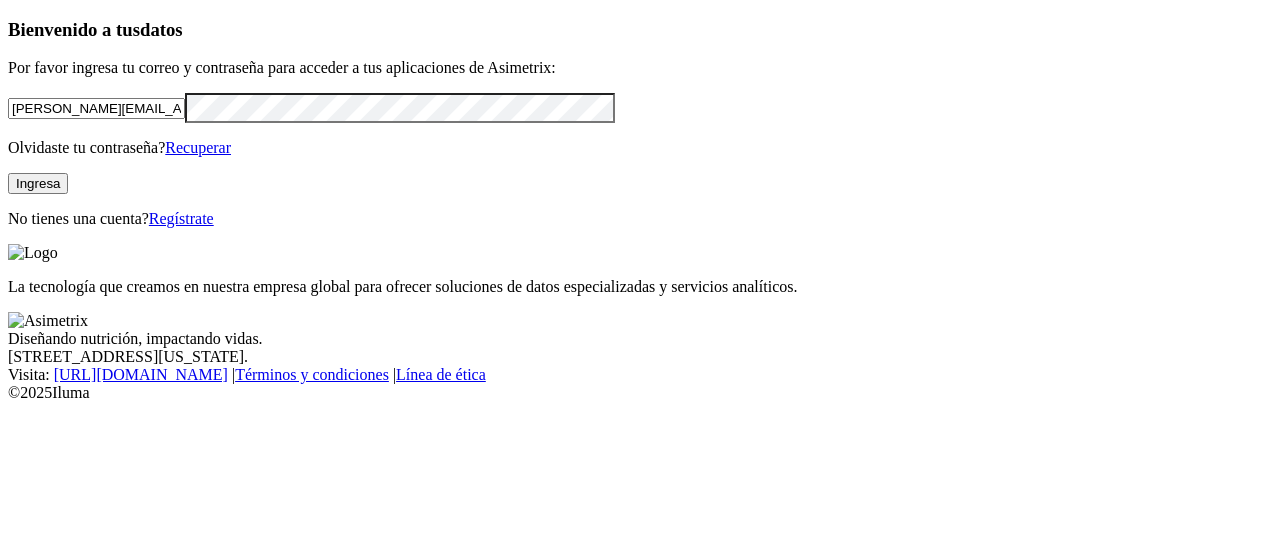 click on "Ingresa" at bounding box center (38, 183) 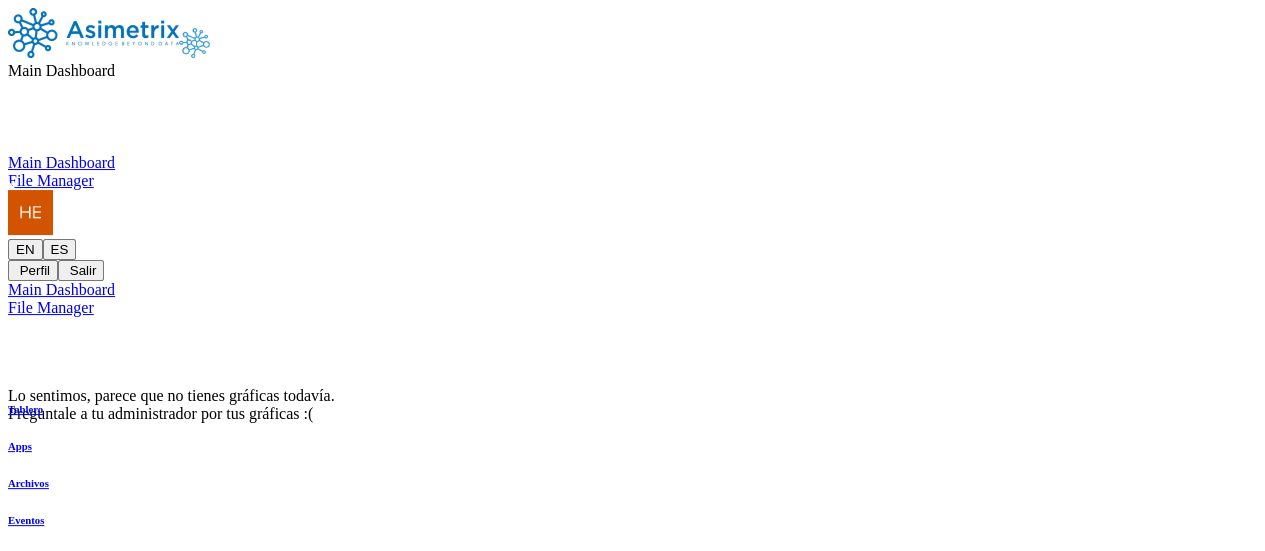 click on "Main Dashboard" at bounding box center (61, 70) 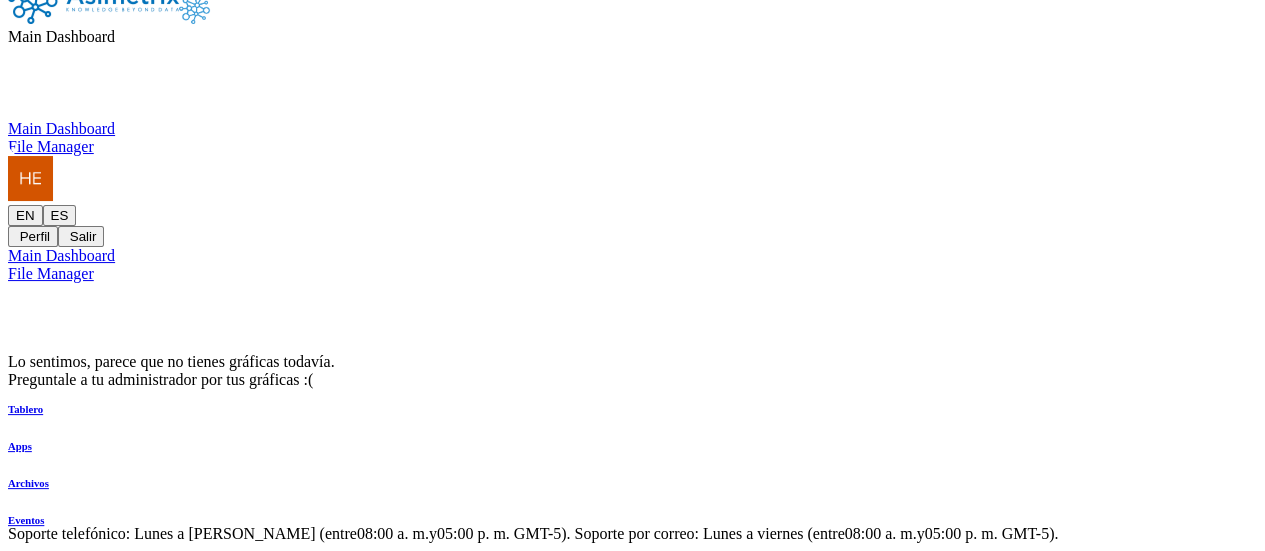 scroll, scrollTop: 0, scrollLeft: 0, axis: both 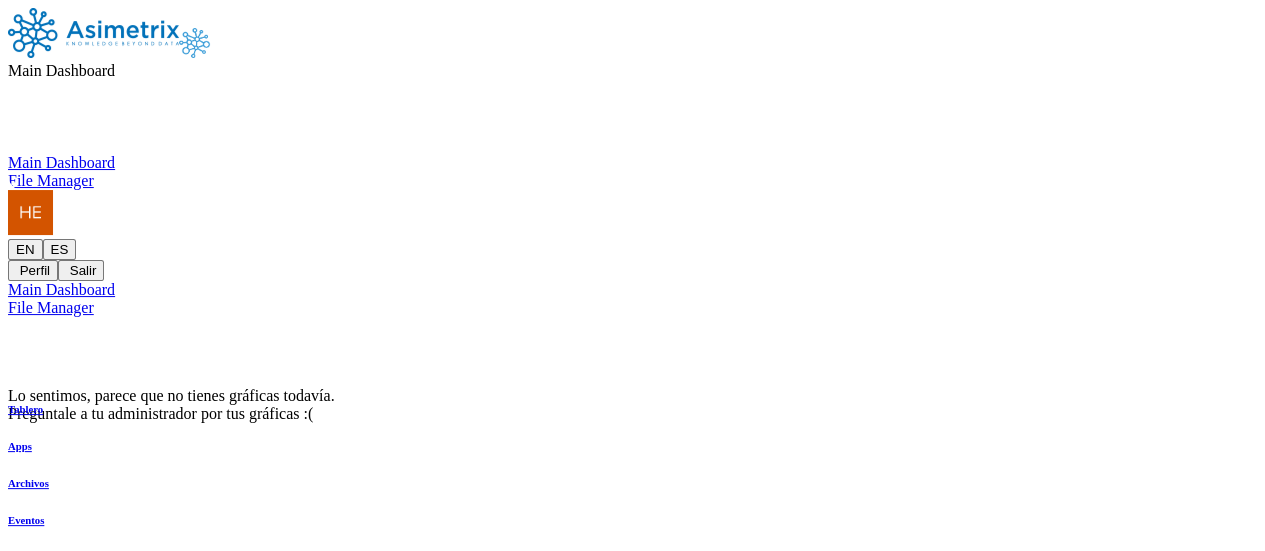 click at bounding box center [8, 239] 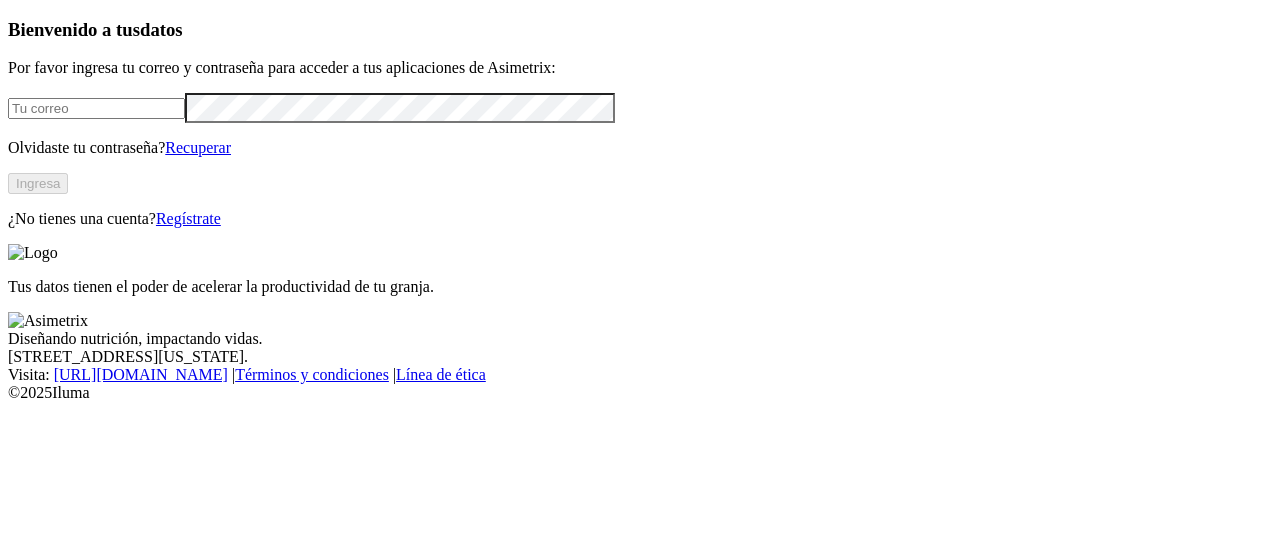 scroll, scrollTop: 0, scrollLeft: 0, axis: both 